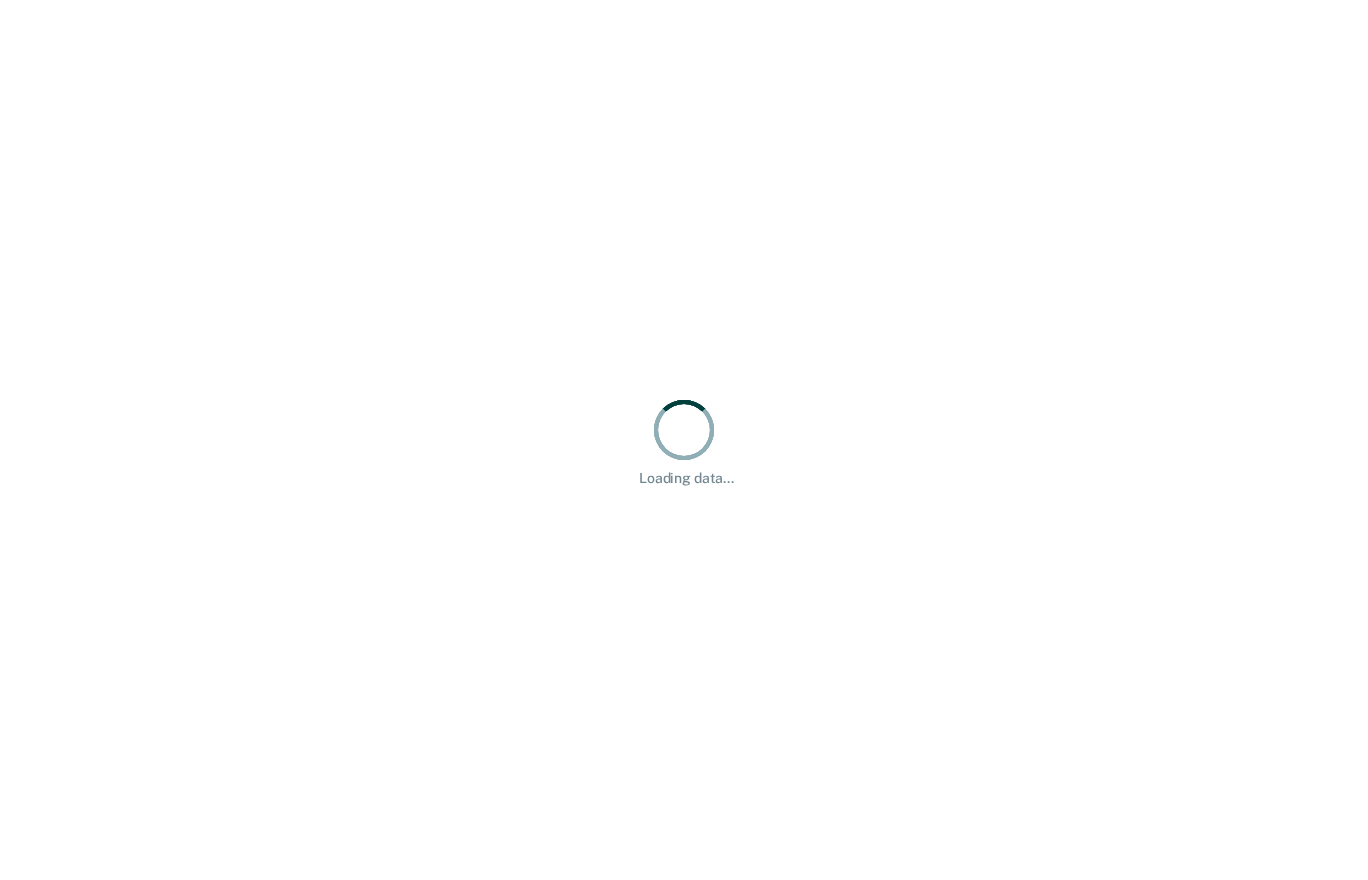 scroll, scrollTop: 0, scrollLeft: 0, axis: both 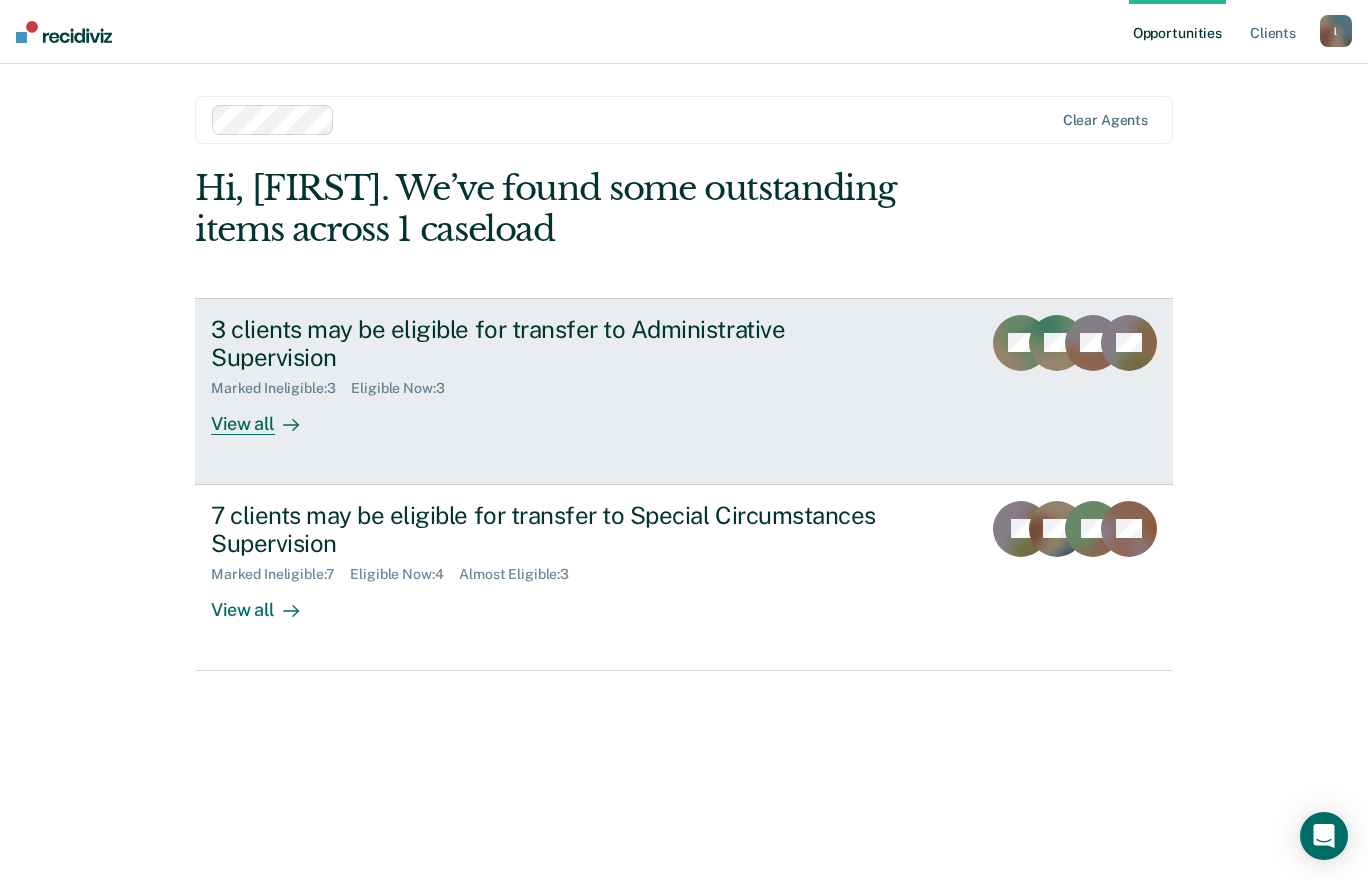 click on "3 clients may be eligible for transfer to Administrative Supervision Marked Ineligible :  3 Eligible Now :  3 View all" at bounding box center (586, 375) 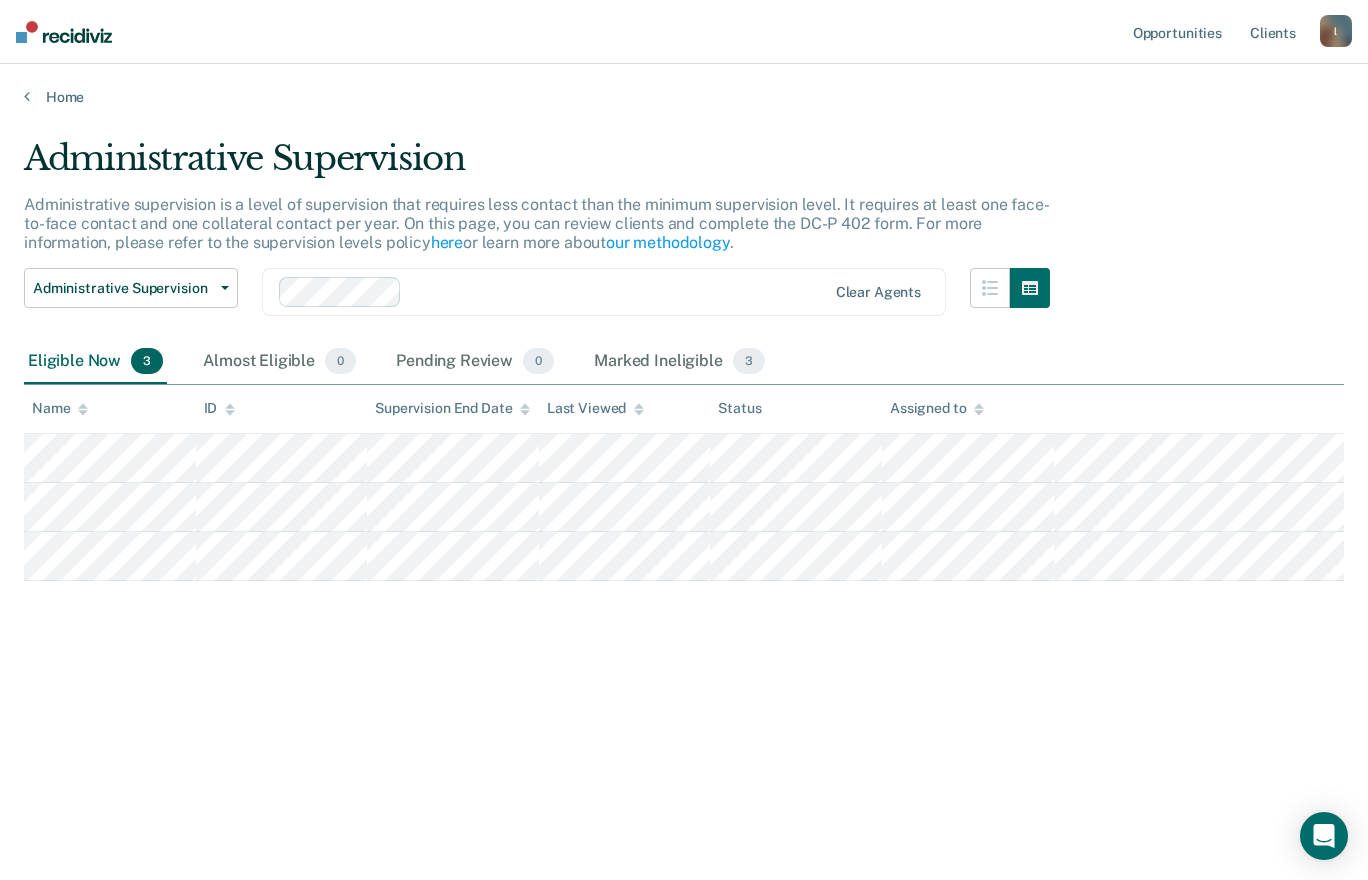click on "Administrative Supervision   Administrative supervision is a level of supervision that requires less contact than the minimum supervision level. It requires at least one face-to-face contact and one collateral contact per year. On this page, you can review clients and complete the DC-P 402 form. For more information, please refer to the supervision levels policy  here  or learn more about  our methodology . Administrative Supervision Administrative Supervision Special Circumstances Supervision Clear   agents Eligible Now 3 Almost Eligible 0 Pending Review 0 Marked Ineligible 3
To pick up a draggable item, press the space bar.
While dragging, use the arrow keys to move the item.
Press space again to drop the item in its new position, or press escape to cancel.
Name ID Supervision End Date Last Viewed Status Assigned to" at bounding box center (684, 434) 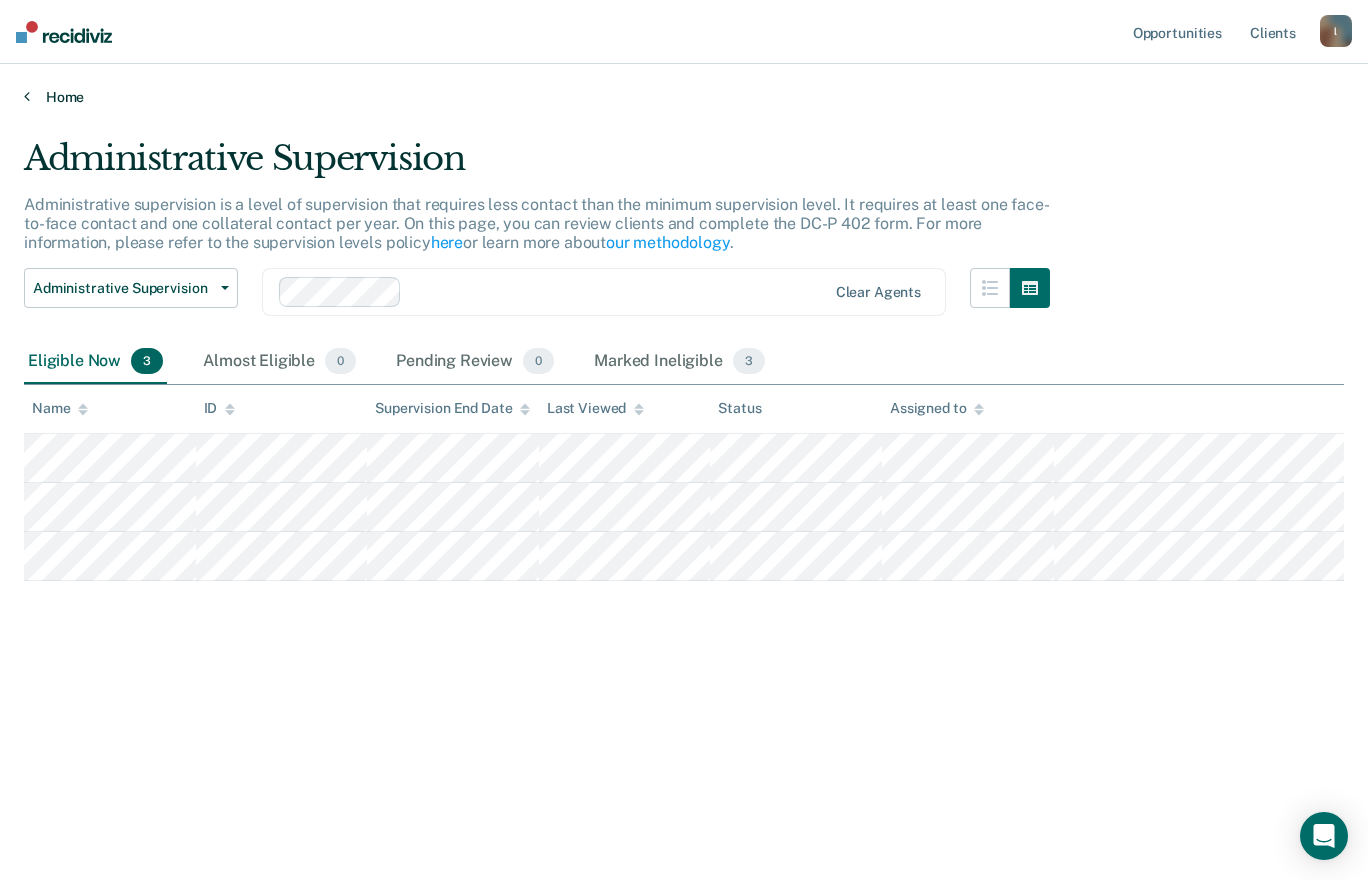 click on "Home" at bounding box center [684, 97] 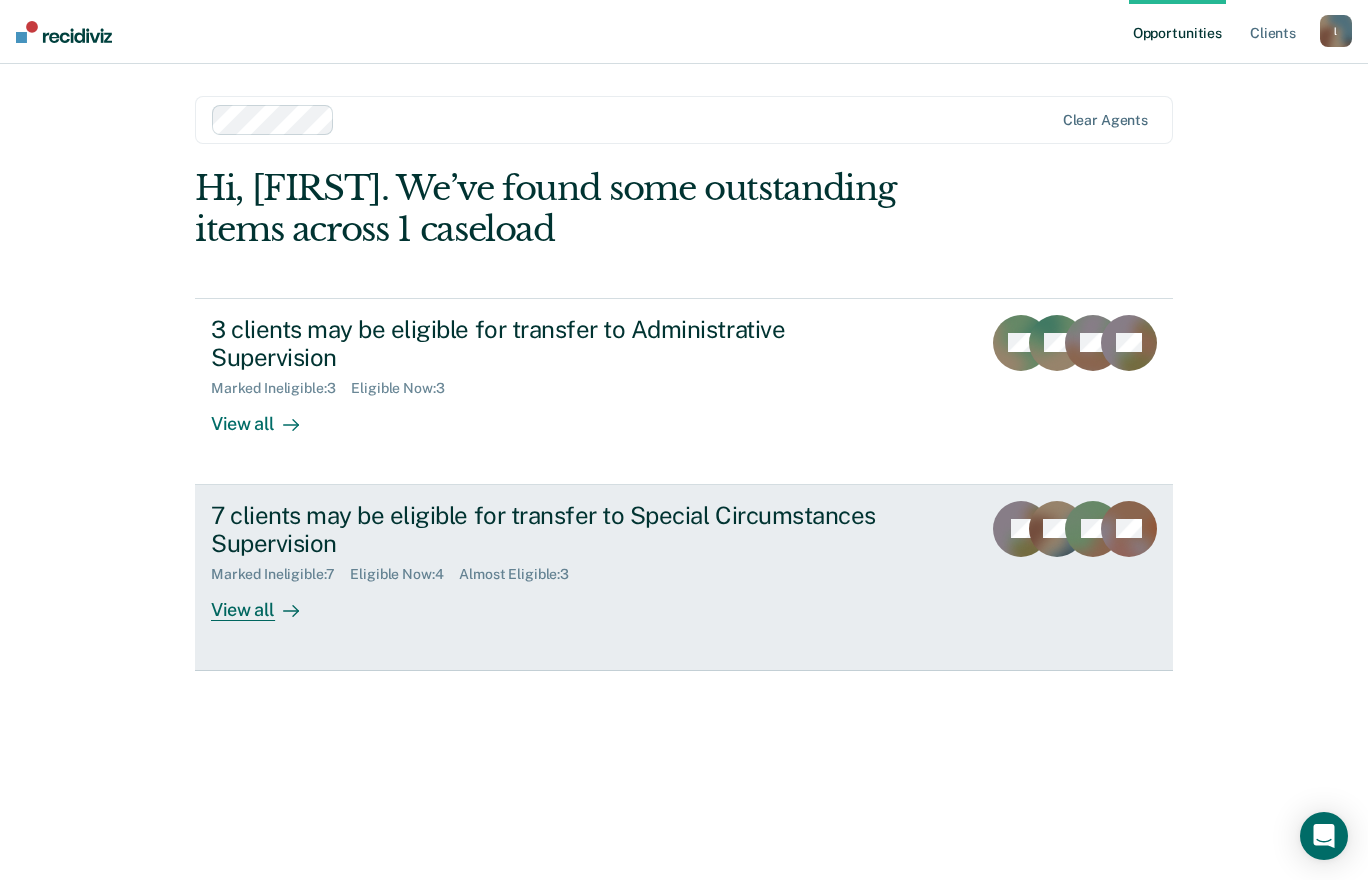 click on "Almost Eligible :  3" at bounding box center (522, 574) 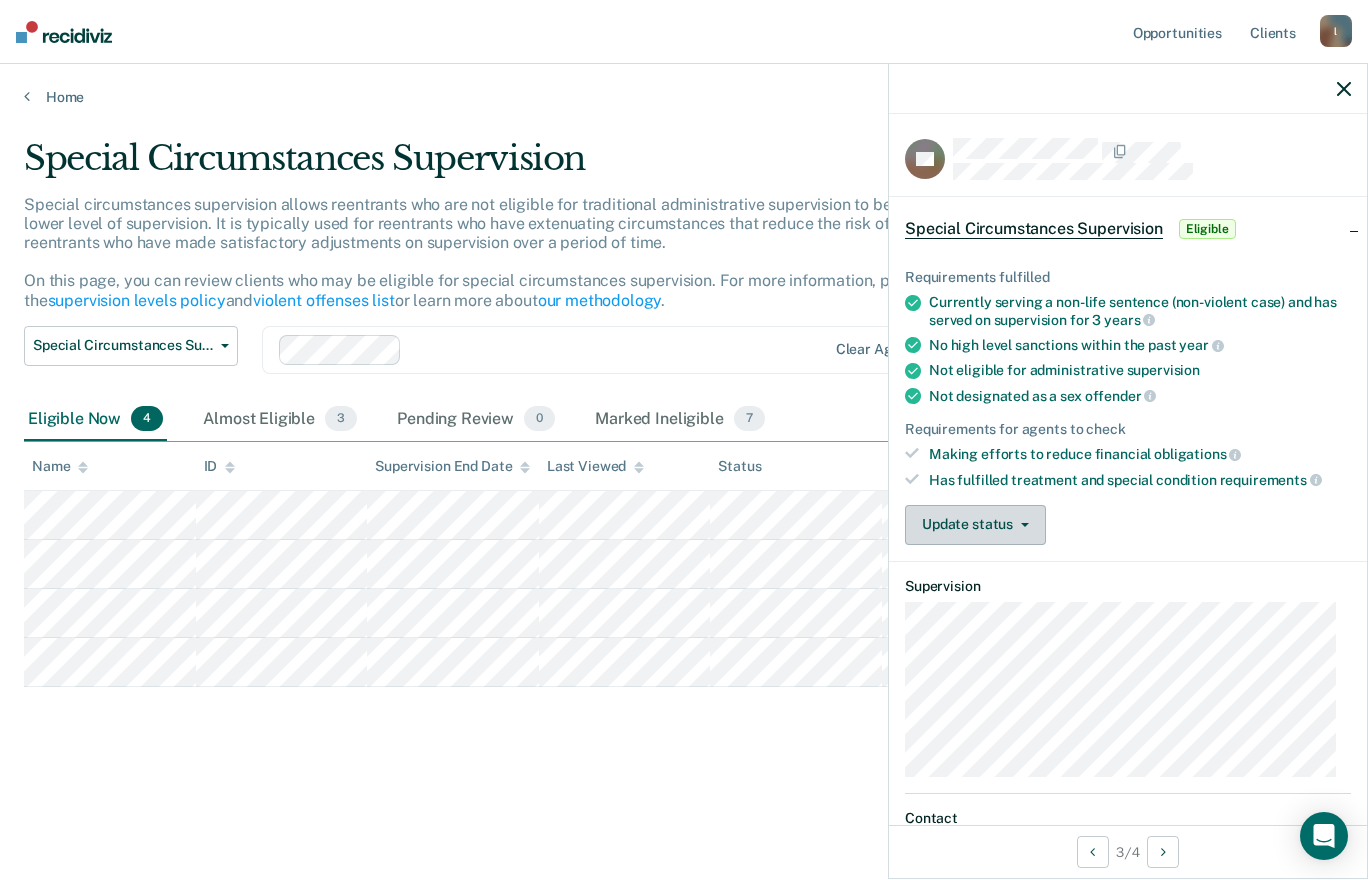 click on "Update status" at bounding box center (975, 525) 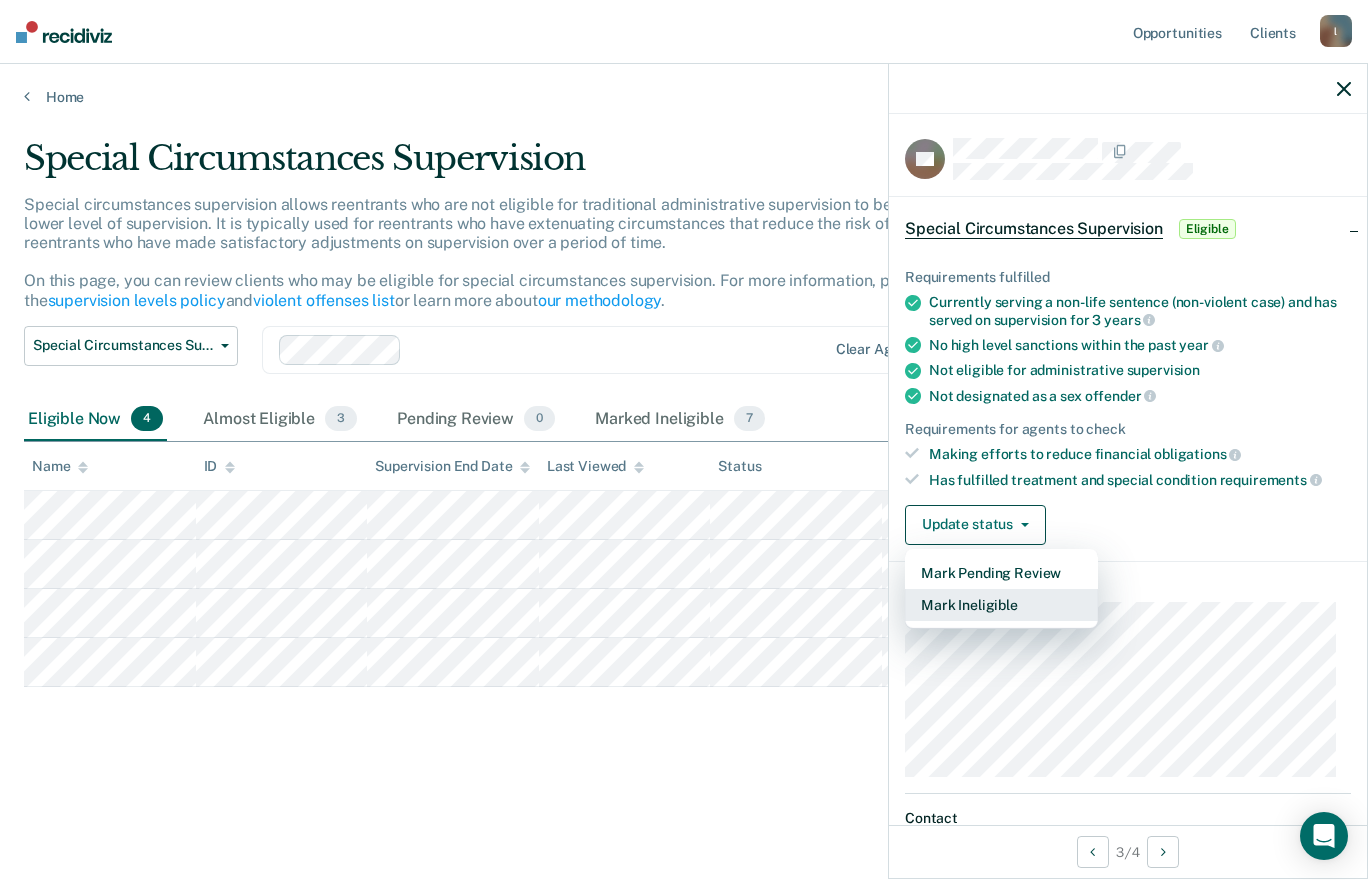 click on "Mark Ineligible" at bounding box center [1001, 605] 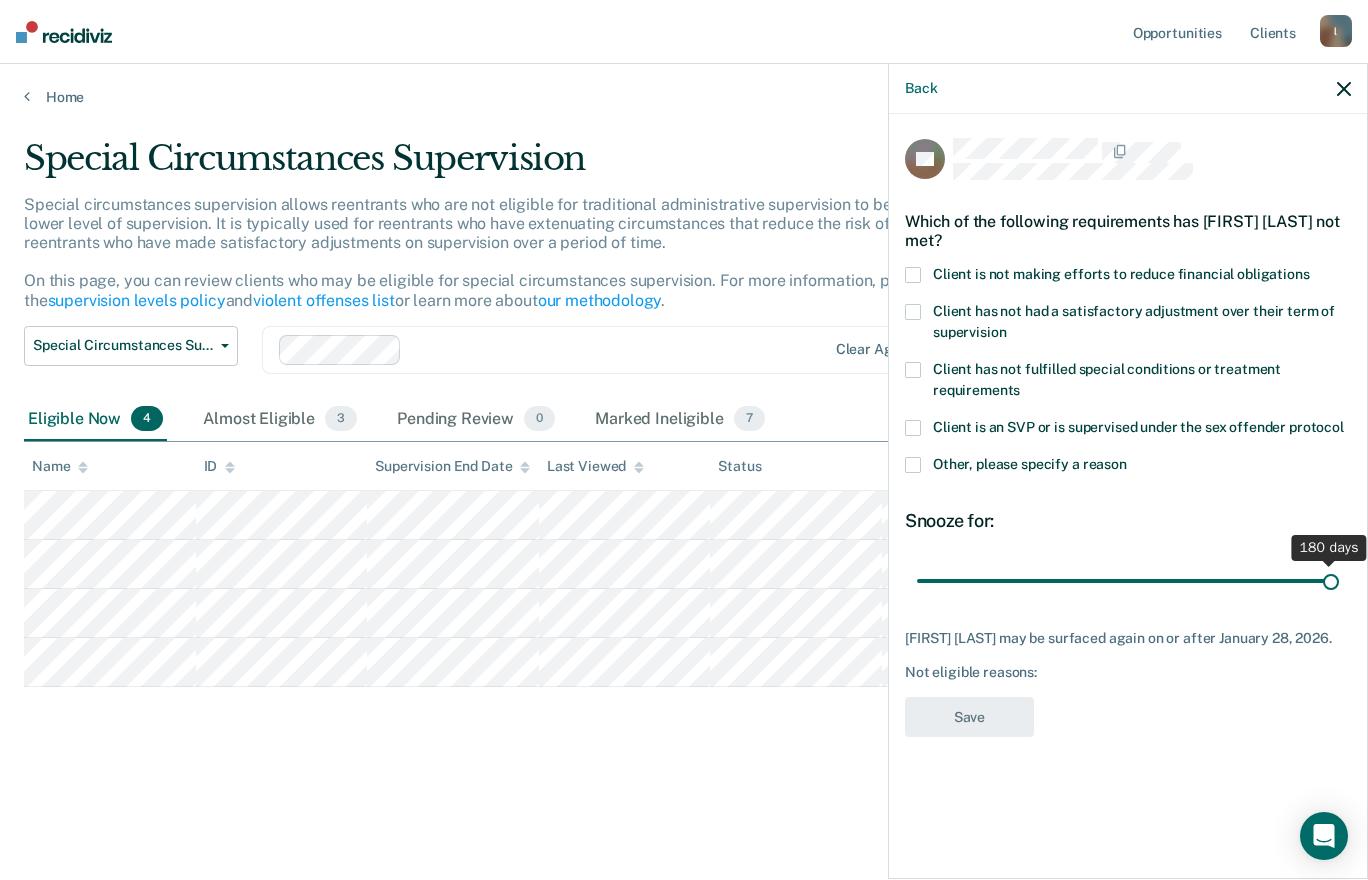 drag, startPoint x: 1004, startPoint y: 572, endPoint x: 1370, endPoint y: 562, distance: 366.1366 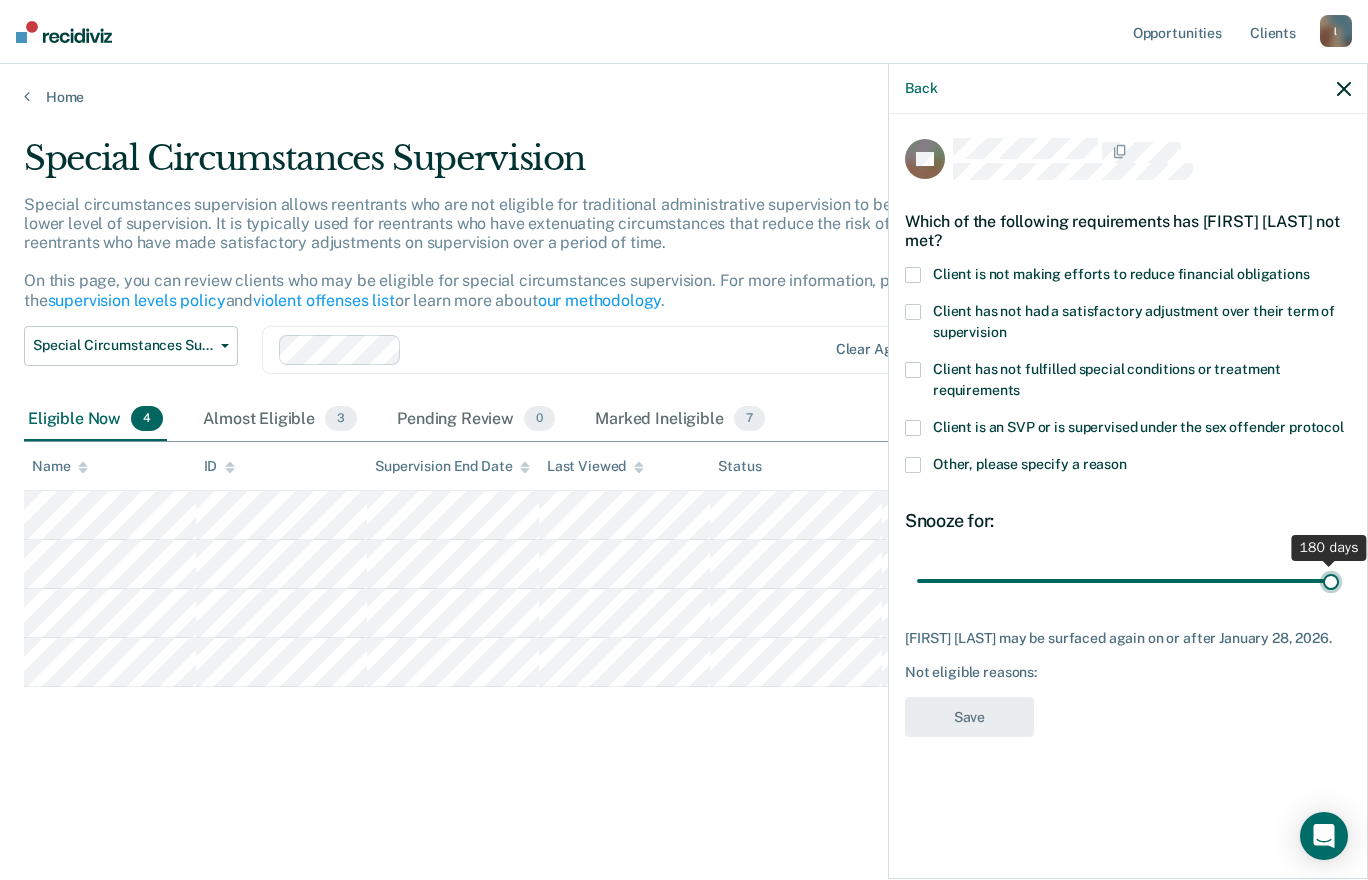 type on "180" 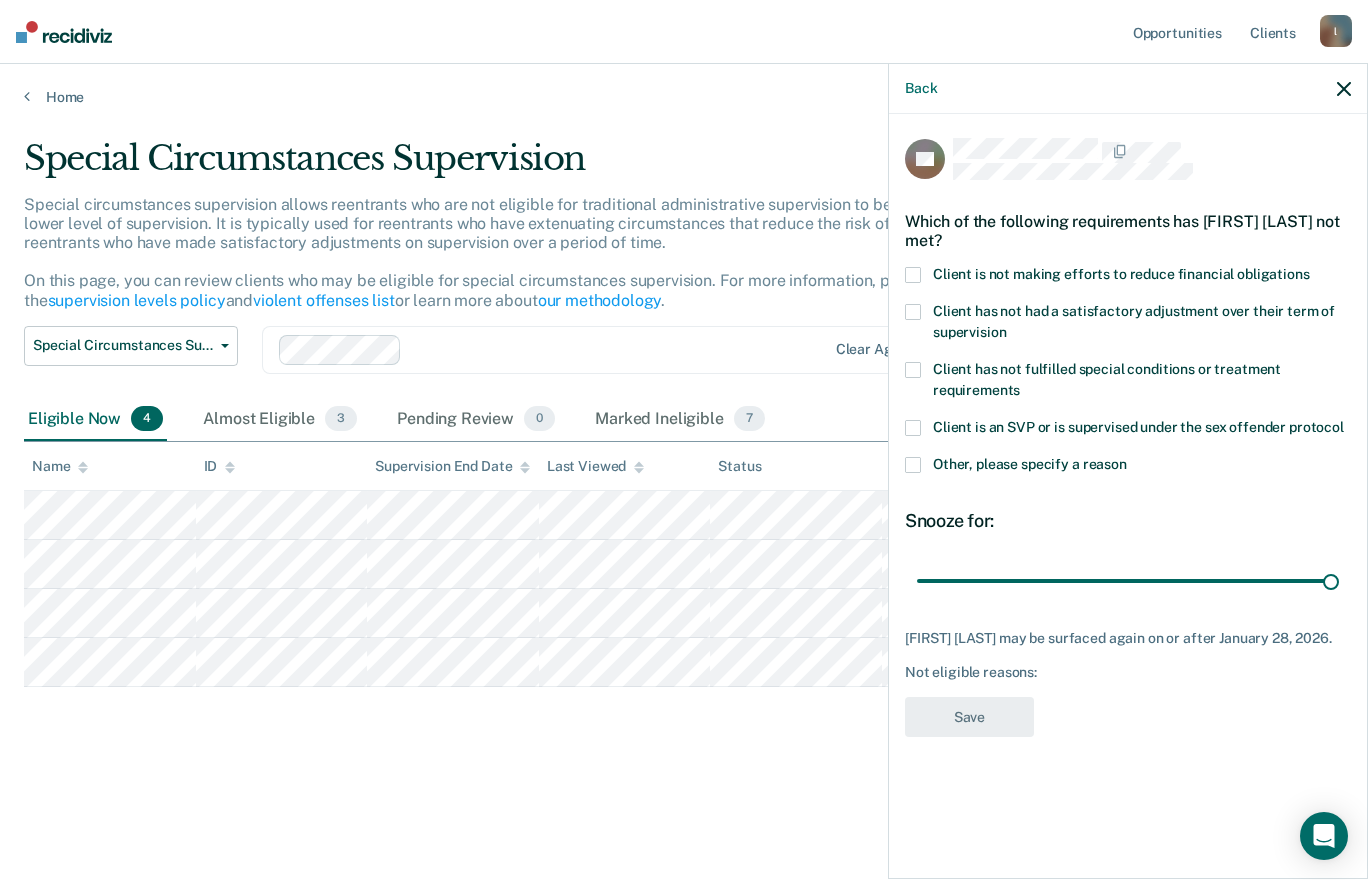 click at bounding box center (913, 312) 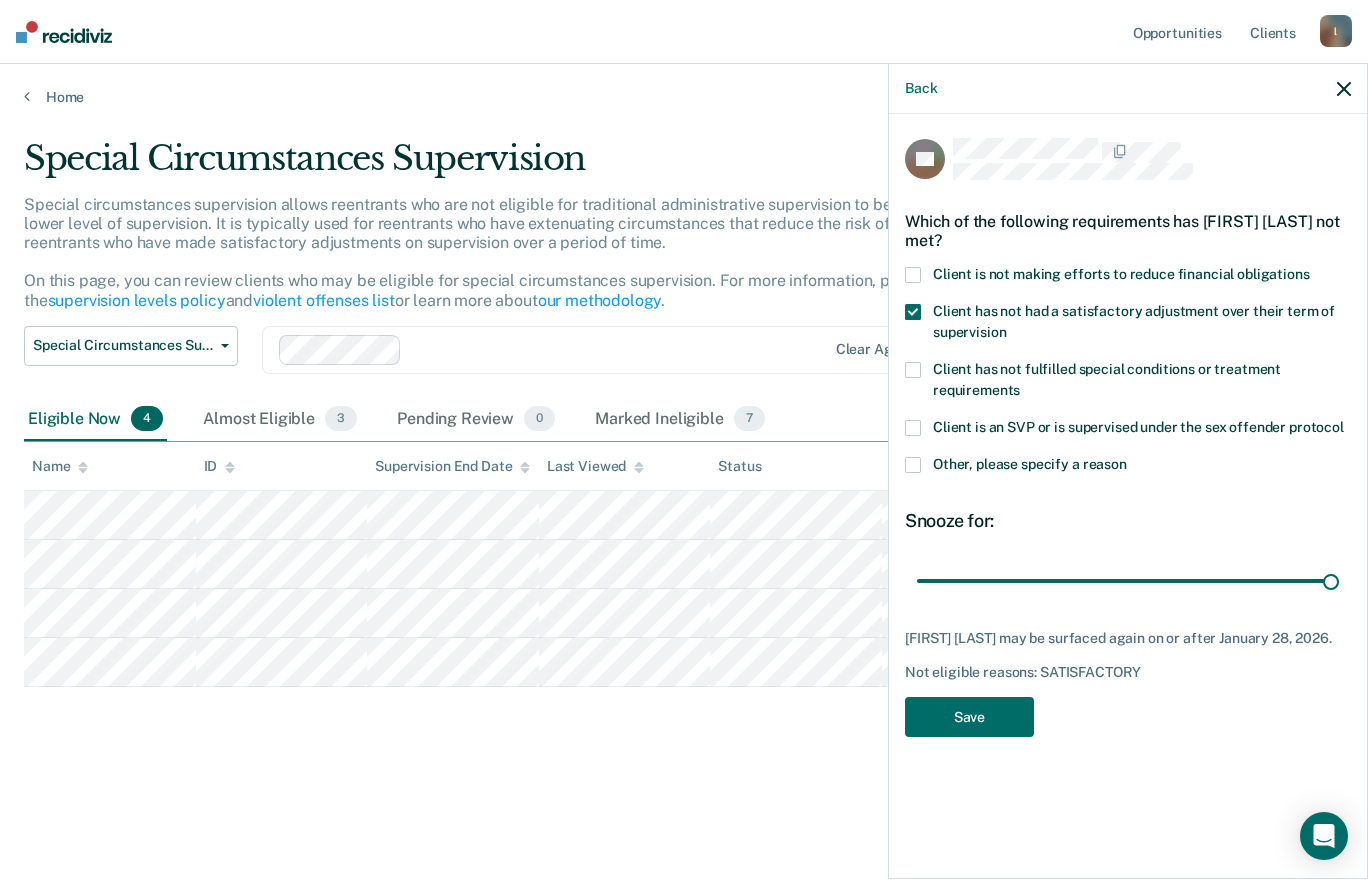 click at bounding box center (913, 275) 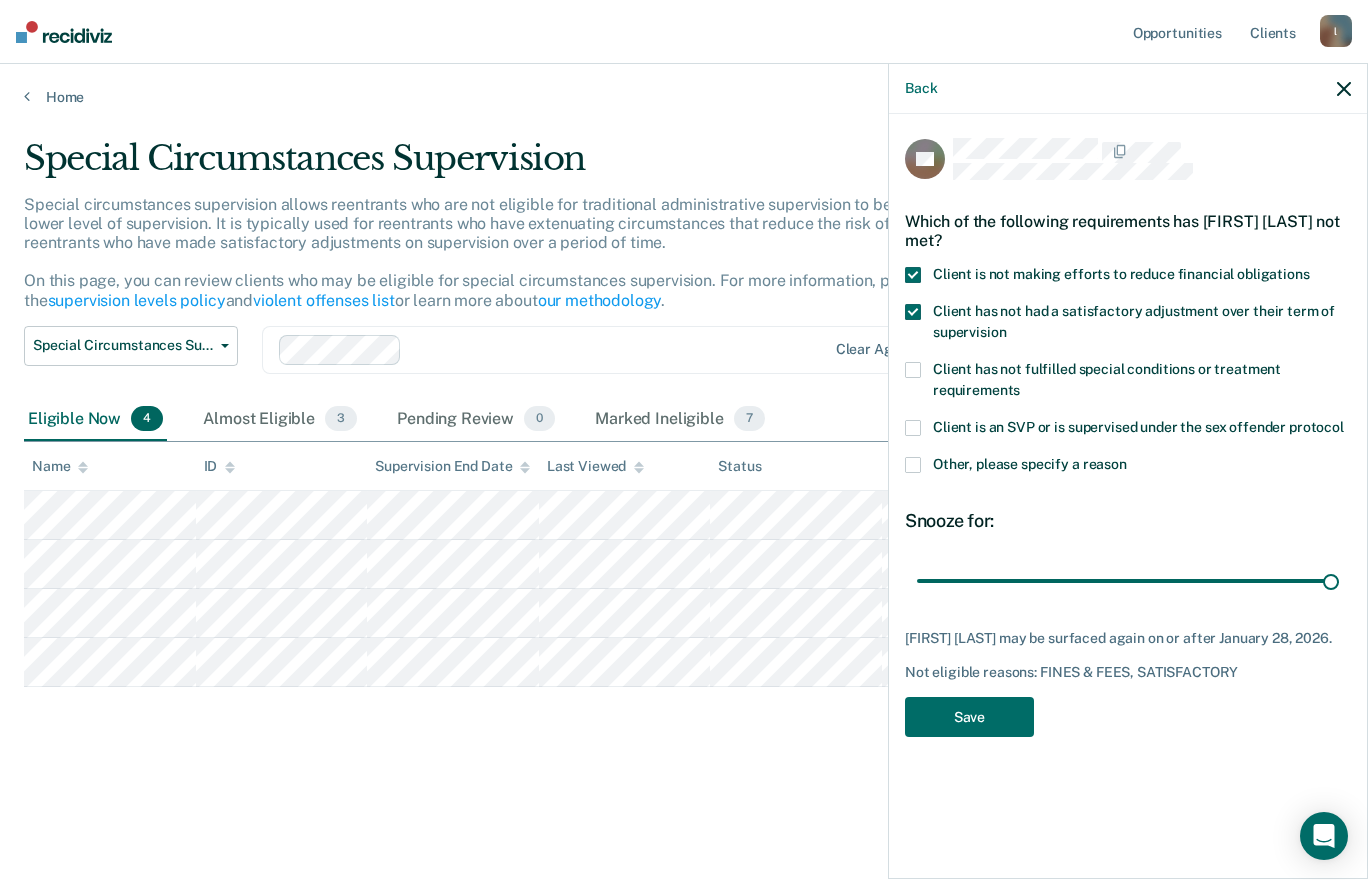 drag, startPoint x: 1225, startPoint y: 808, endPoint x: 1225, endPoint y: 791, distance: 17 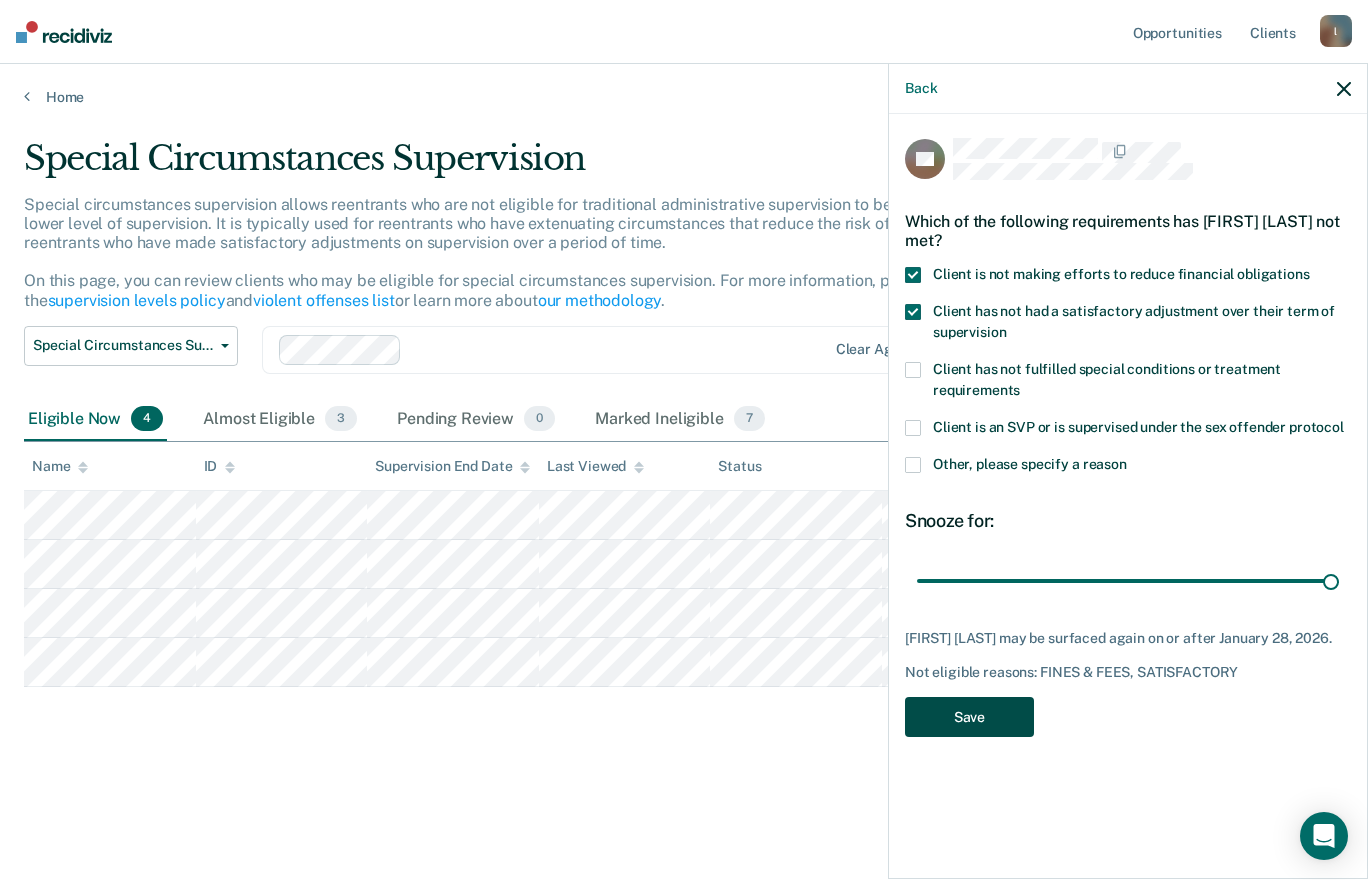 click on "Save" at bounding box center [969, 717] 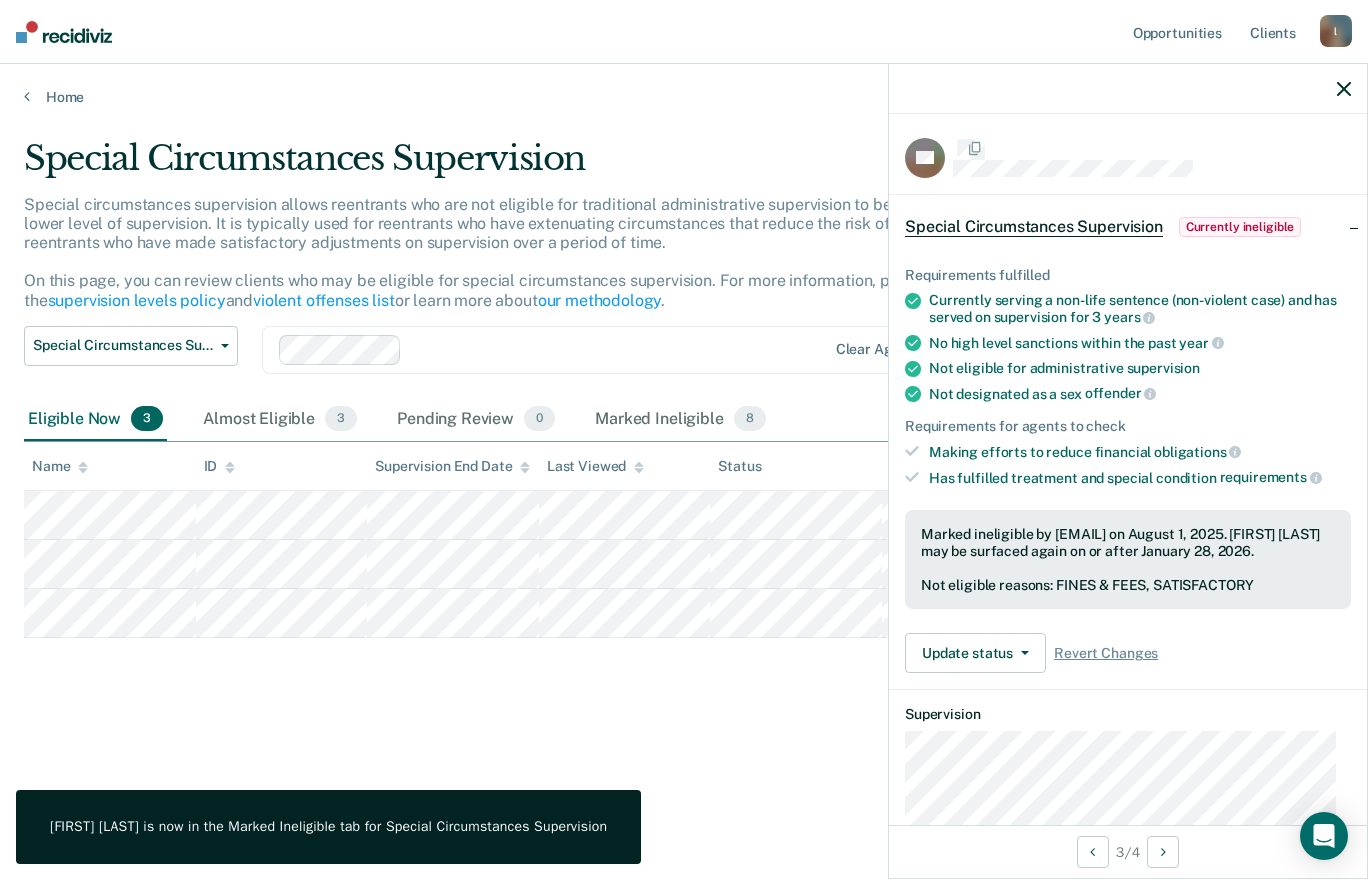 click on "Special Circumstances Supervision   Special circumstances supervision allows reentrants who are not eligible for traditional administrative supervision to be supervised at a lower level of supervision. It is typically used for reentrants who have extenuating circumstances that reduce the risk of re-offending or reentrants who have made satisfactory adjustments on supervision over a period of time. On this page, you can review clients who may be eligible for special circumstances supervision. For more information, please refer to the  supervision levels policy  and  violent offenses list  or learn more about  our methodology .  Special Circumstances Supervision Administrative Supervision Special Circumstances Supervision Clear   agents Eligible Now 3 Almost Eligible 3 Pending Review 0 Marked Ineligible 8
To pick up a draggable item, press the space bar.
While dragging, use the arrow keys to move the item.
Press space again to drop the item in its new position, or press escape to cancel.
Name ID" at bounding box center [684, 434] 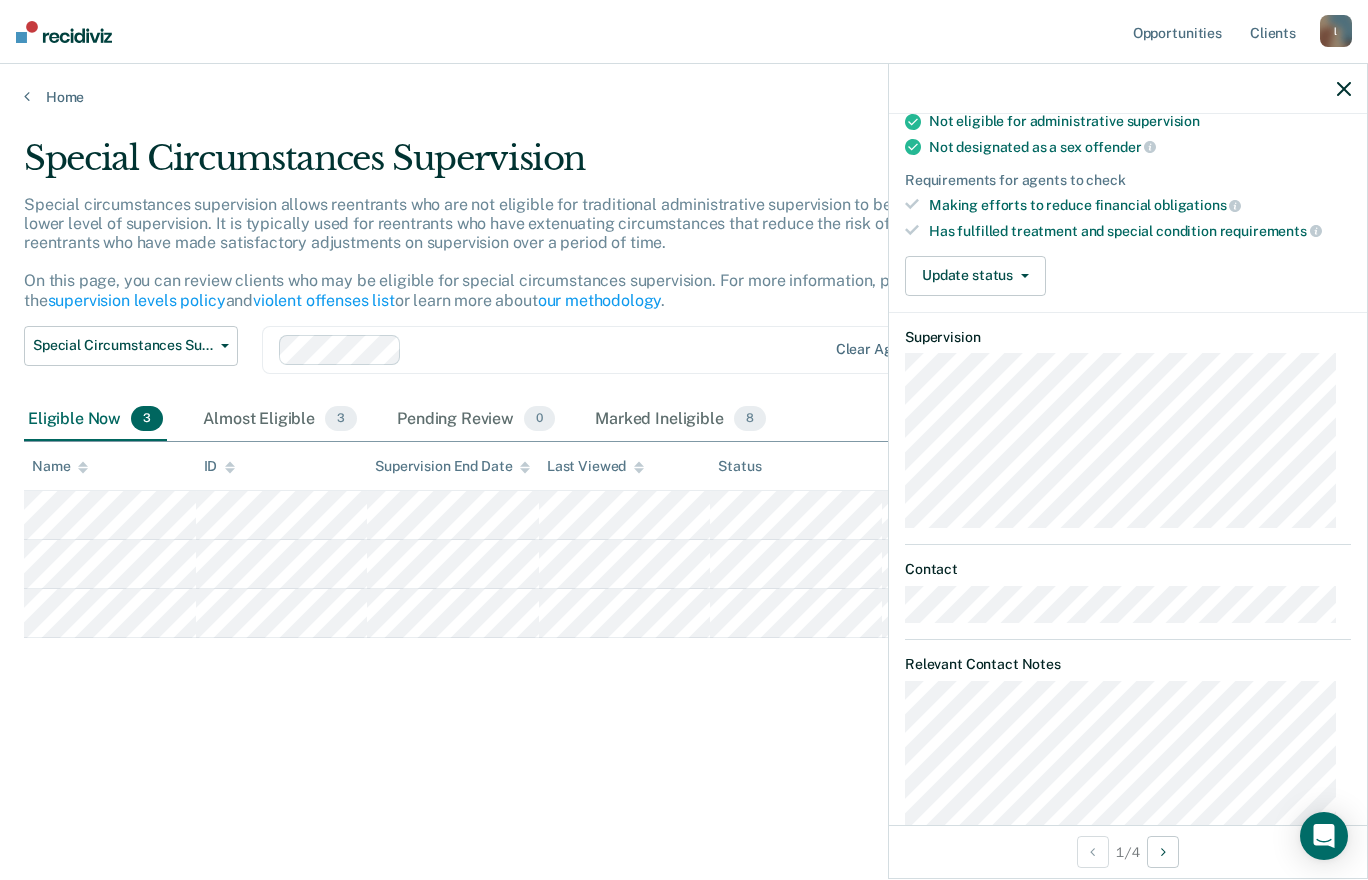 scroll, scrollTop: 0, scrollLeft: 0, axis: both 